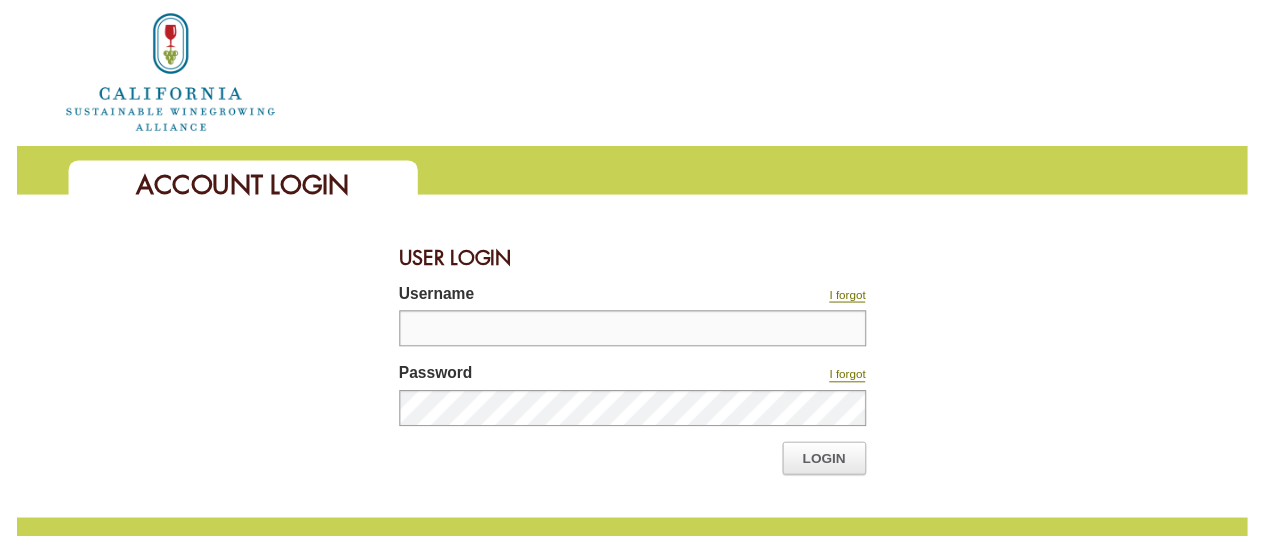 scroll, scrollTop: 0, scrollLeft: 0, axis: both 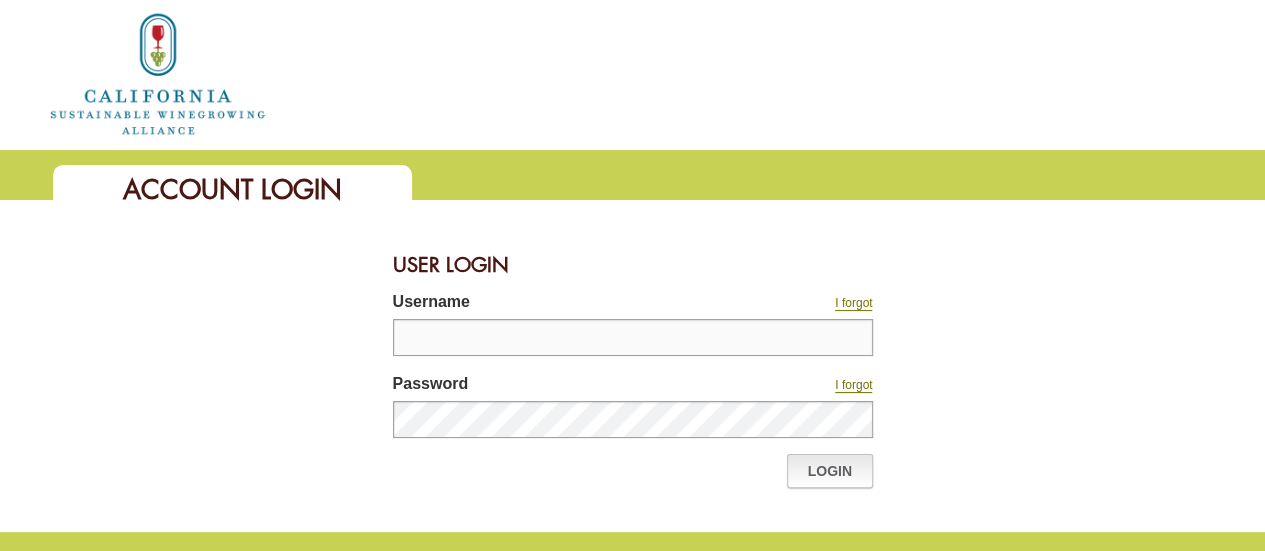 type on "********" 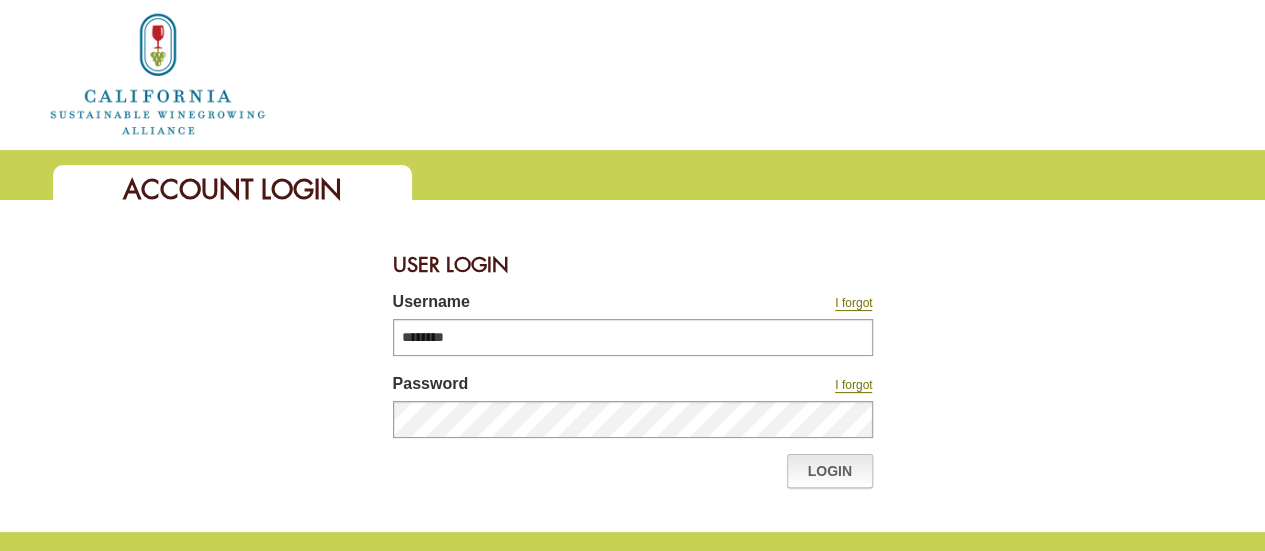 click on "Login" at bounding box center (830, 471) 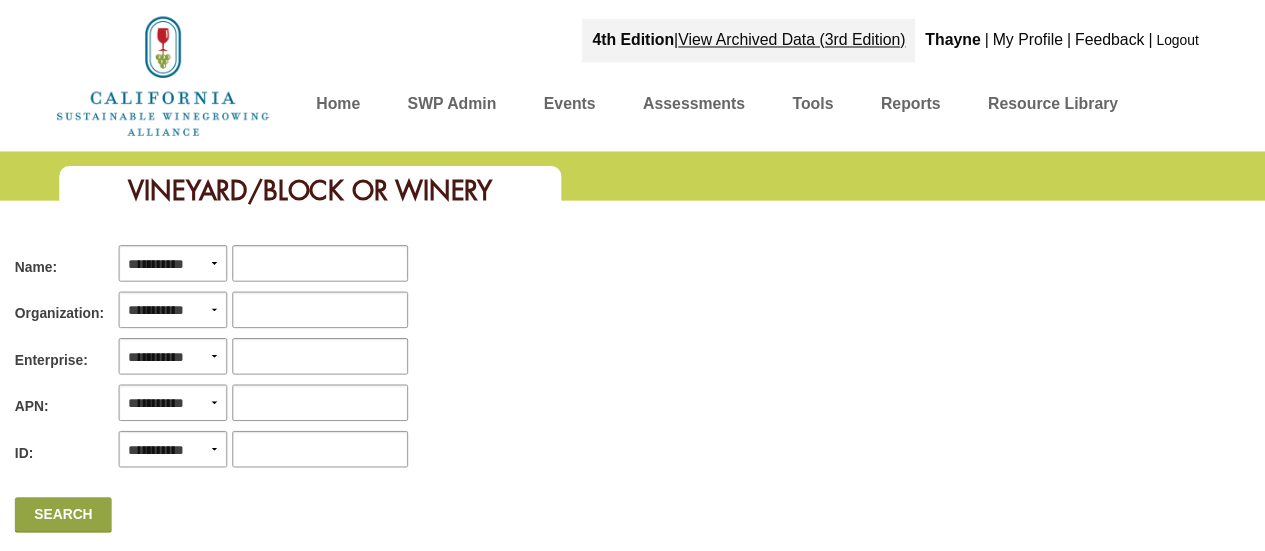 scroll, scrollTop: 0, scrollLeft: 0, axis: both 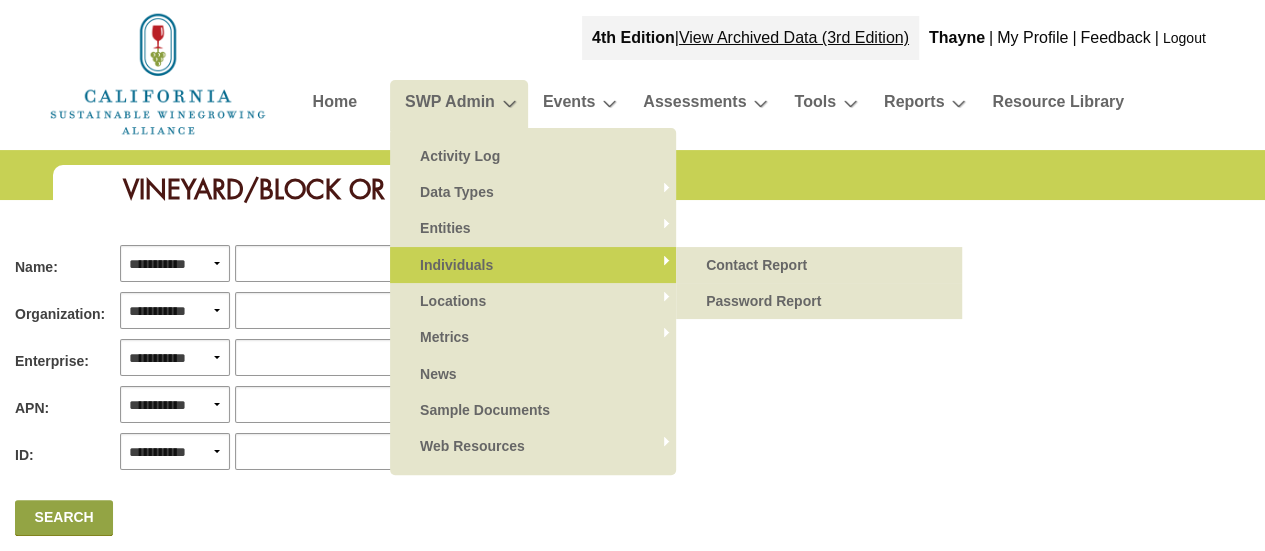 click on "Individuals" at bounding box center [533, 265] 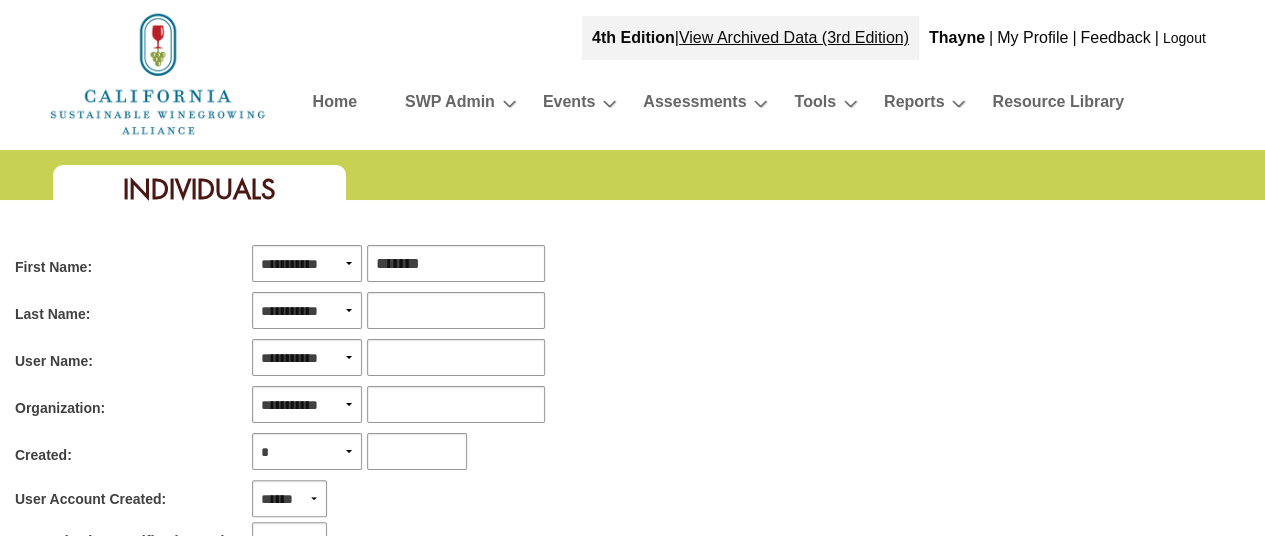 scroll, scrollTop: 500, scrollLeft: 0, axis: vertical 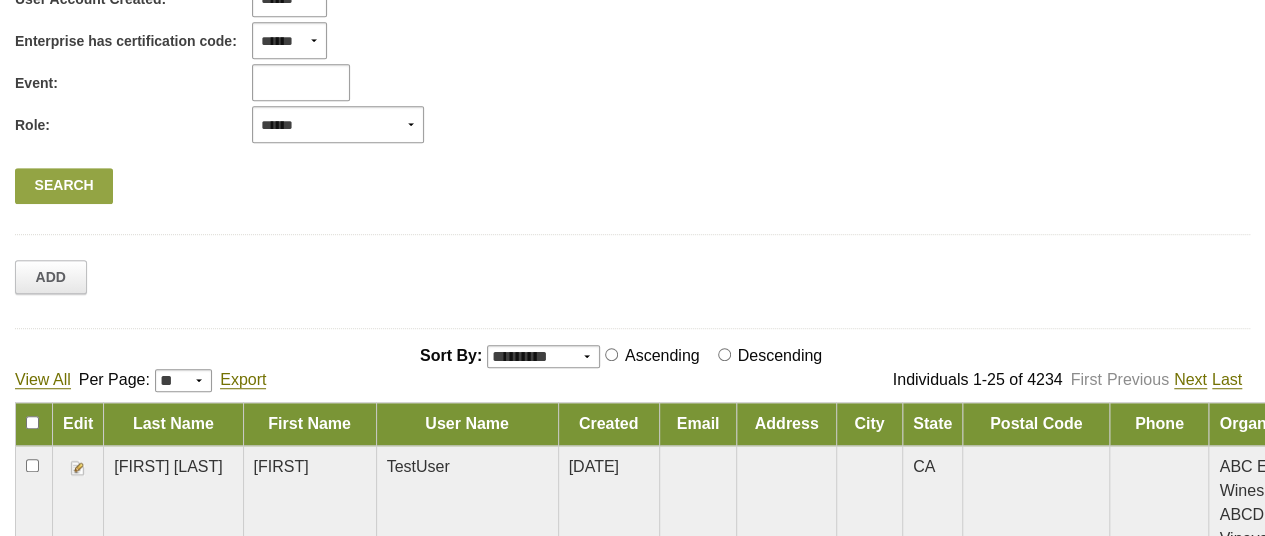 type on "*******" 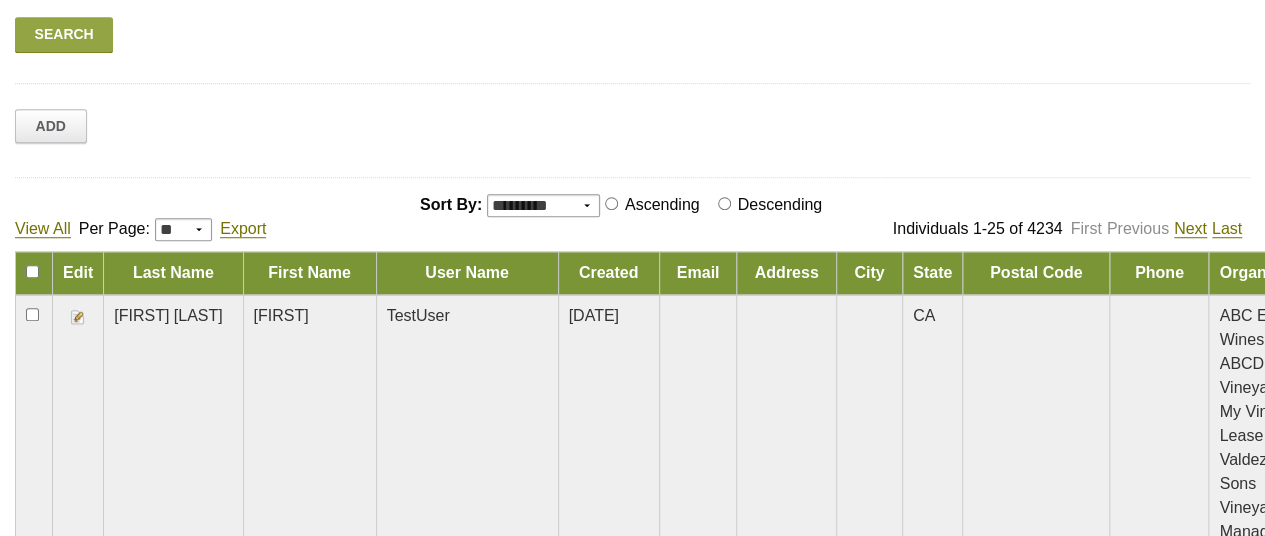 scroll, scrollTop: 400, scrollLeft: 0, axis: vertical 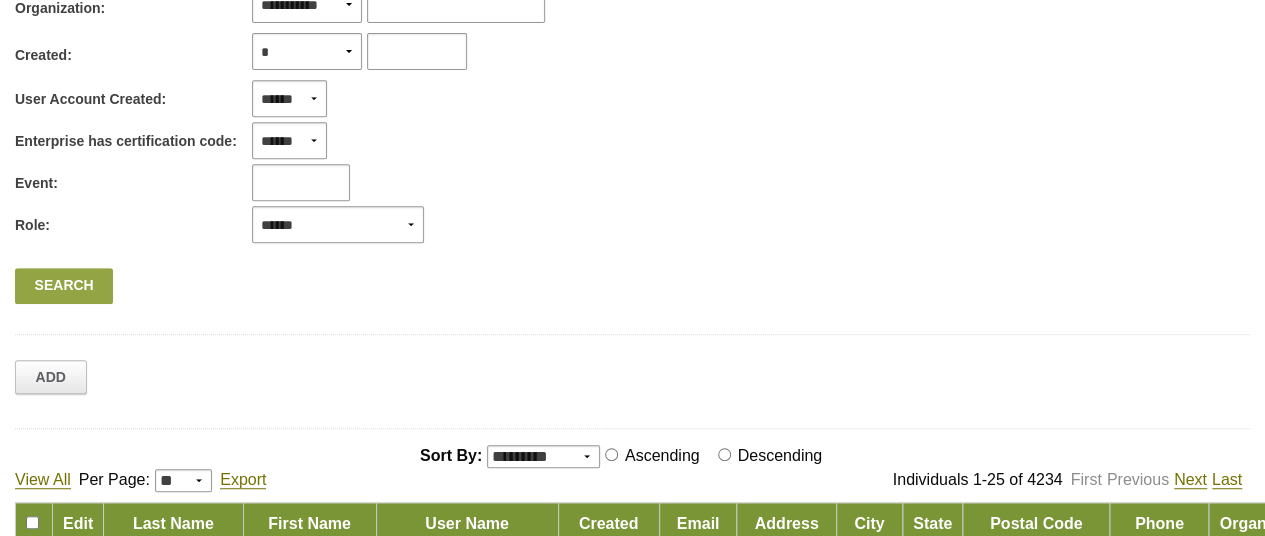 click on "Search" at bounding box center [64, 286] 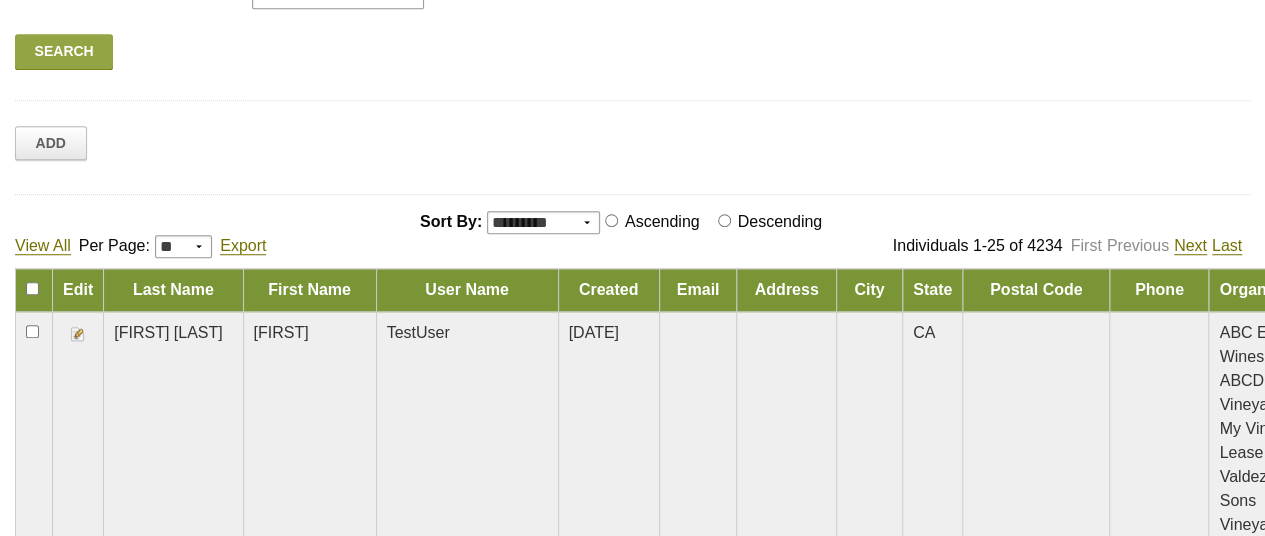scroll, scrollTop: 500, scrollLeft: 0, axis: vertical 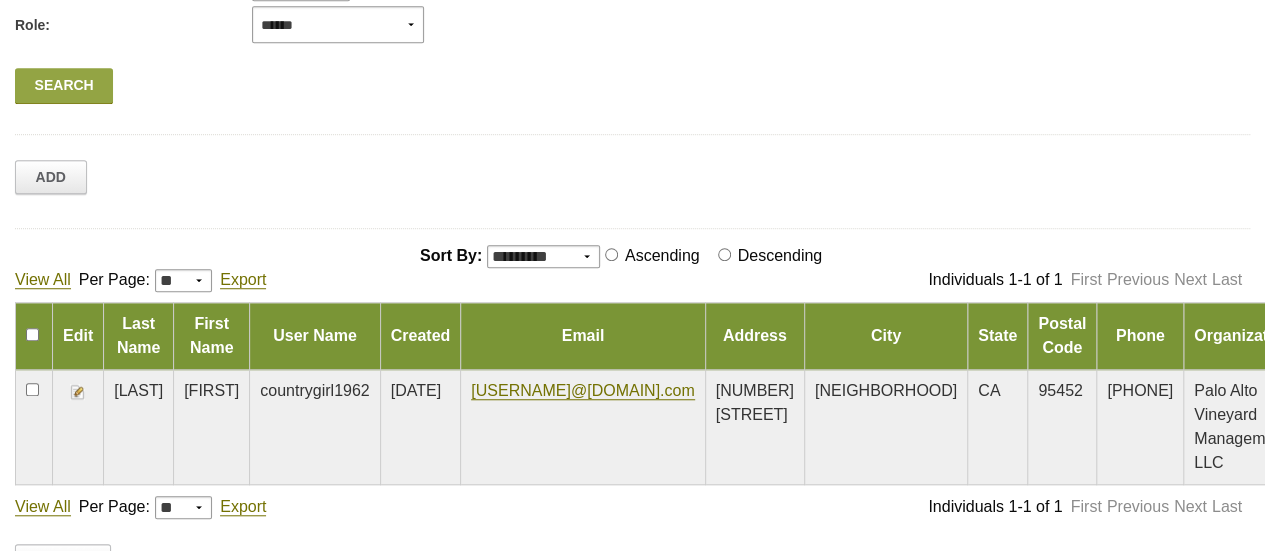 click at bounding box center [78, 392] 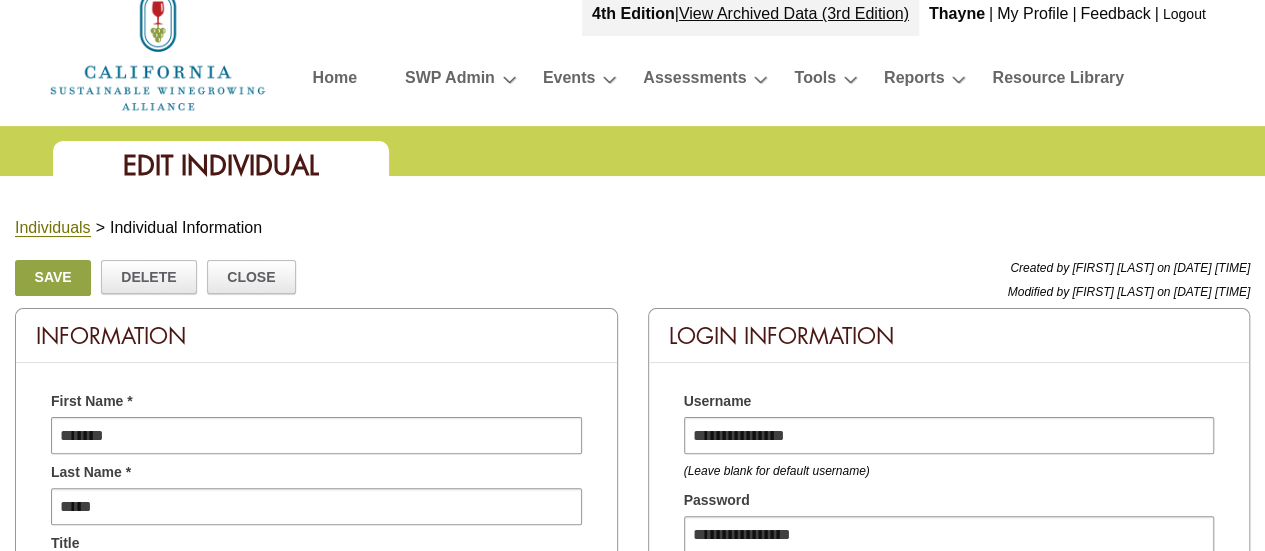 scroll, scrollTop: 0, scrollLeft: 0, axis: both 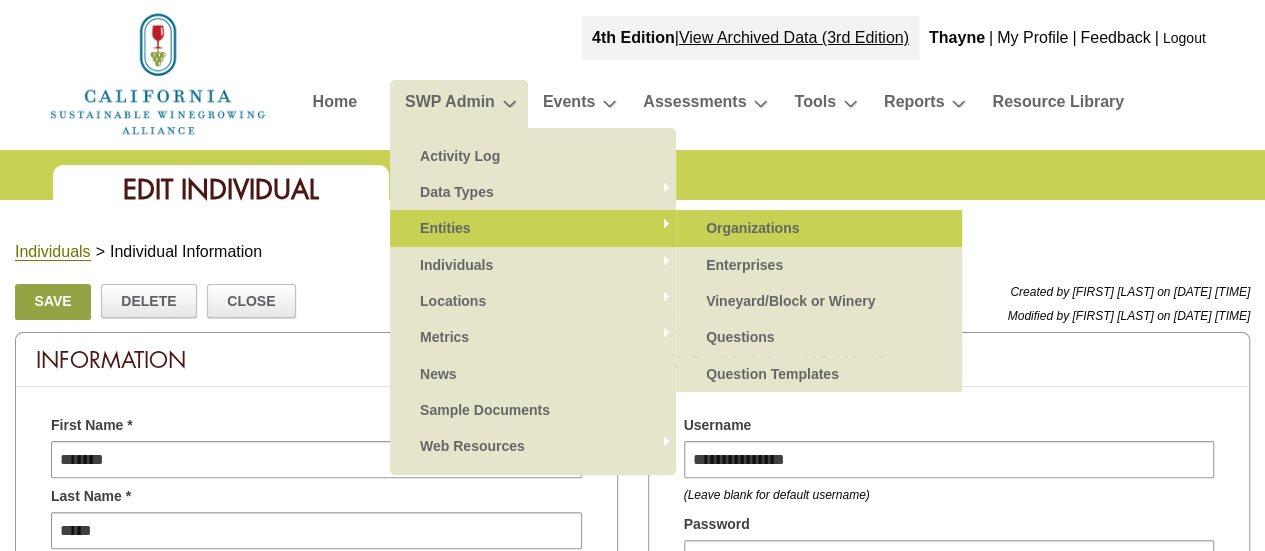 click on "Organizations" at bounding box center [819, 228] 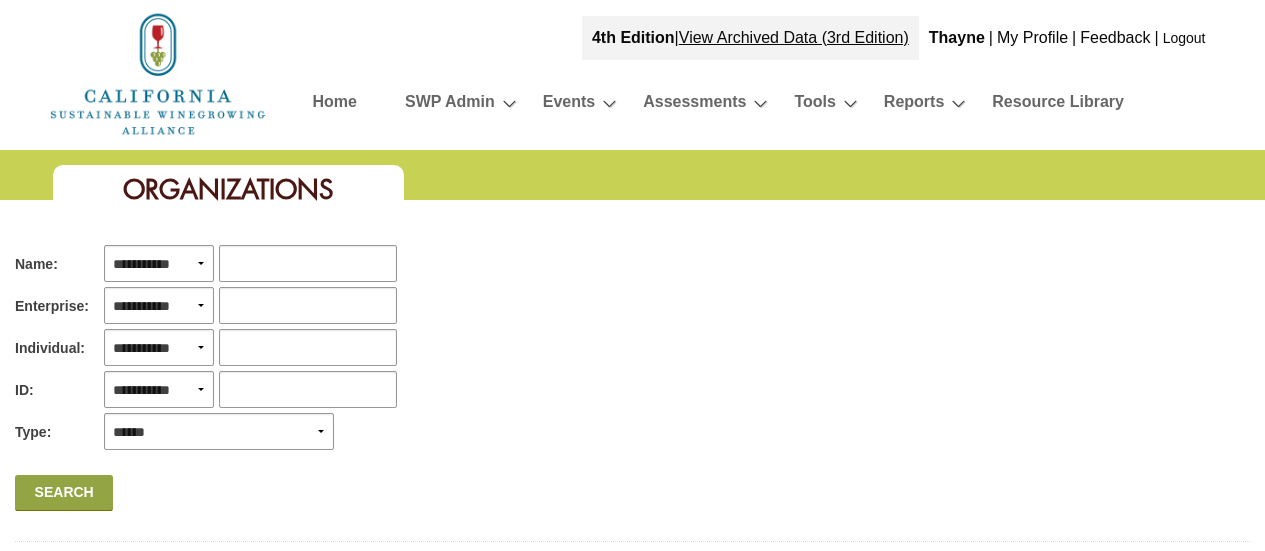 scroll, scrollTop: 0, scrollLeft: 0, axis: both 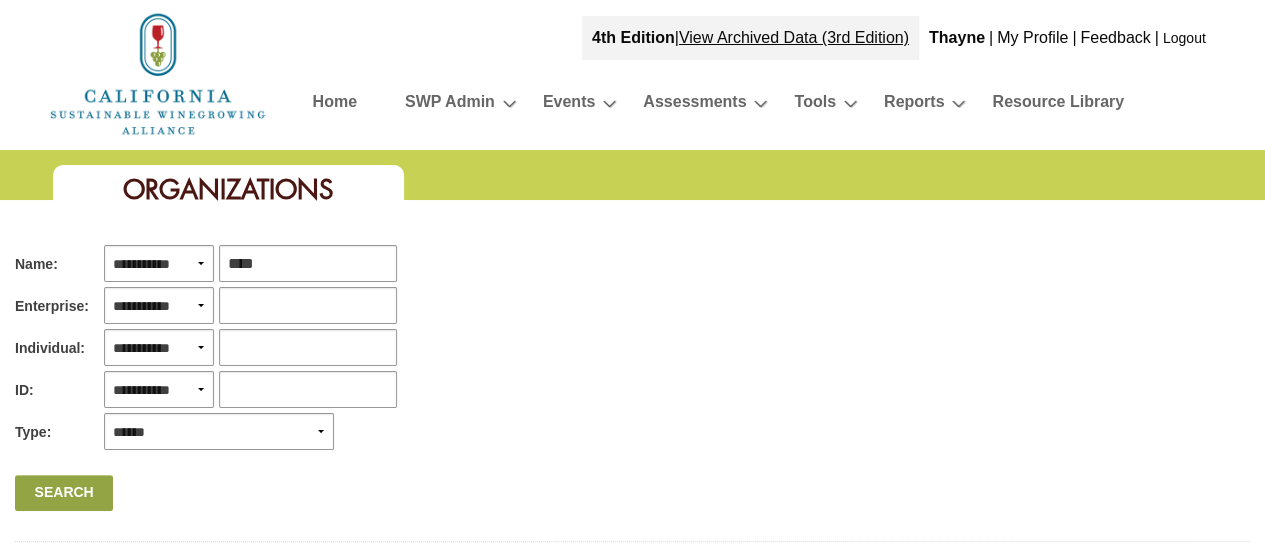type on "****" 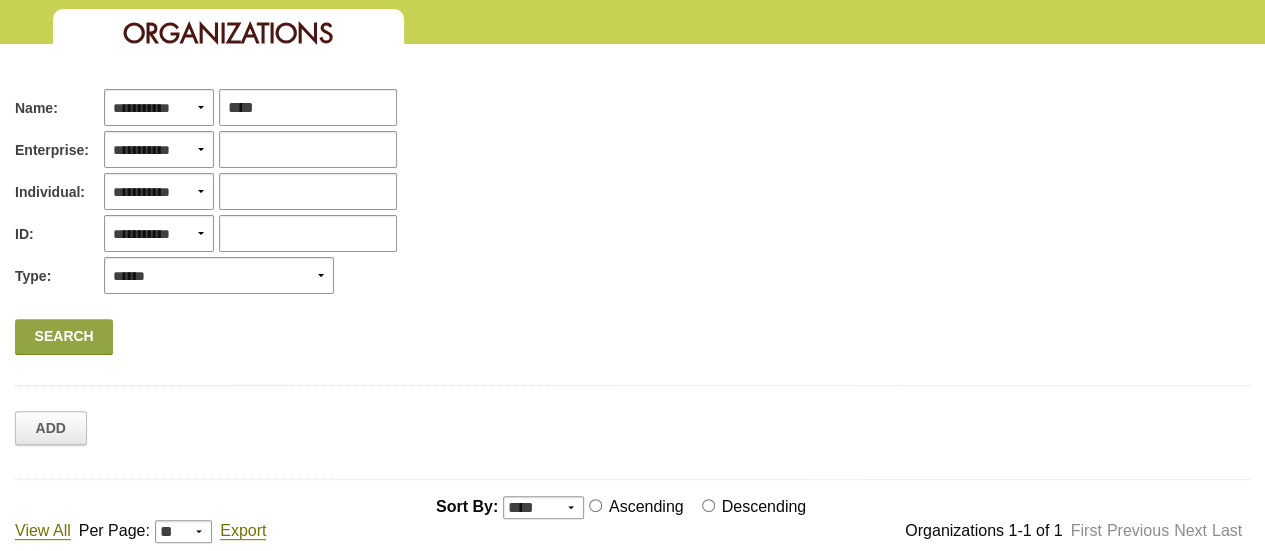 scroll, scrollTop: 400, scrollLeft: 0, axis: vertical 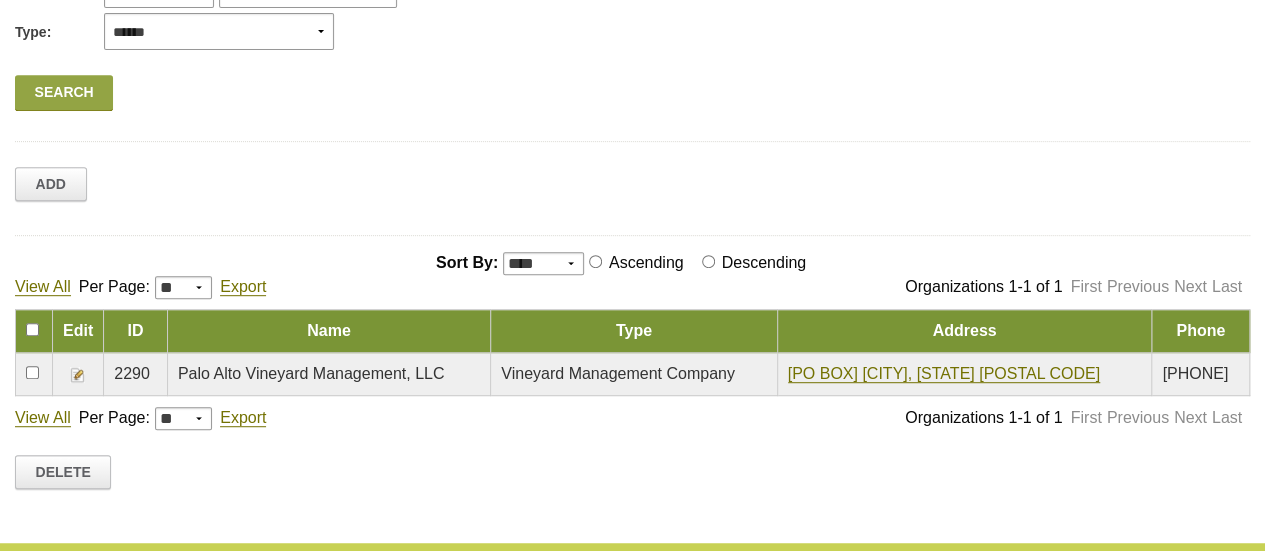 click at bounding box center (78, 375) 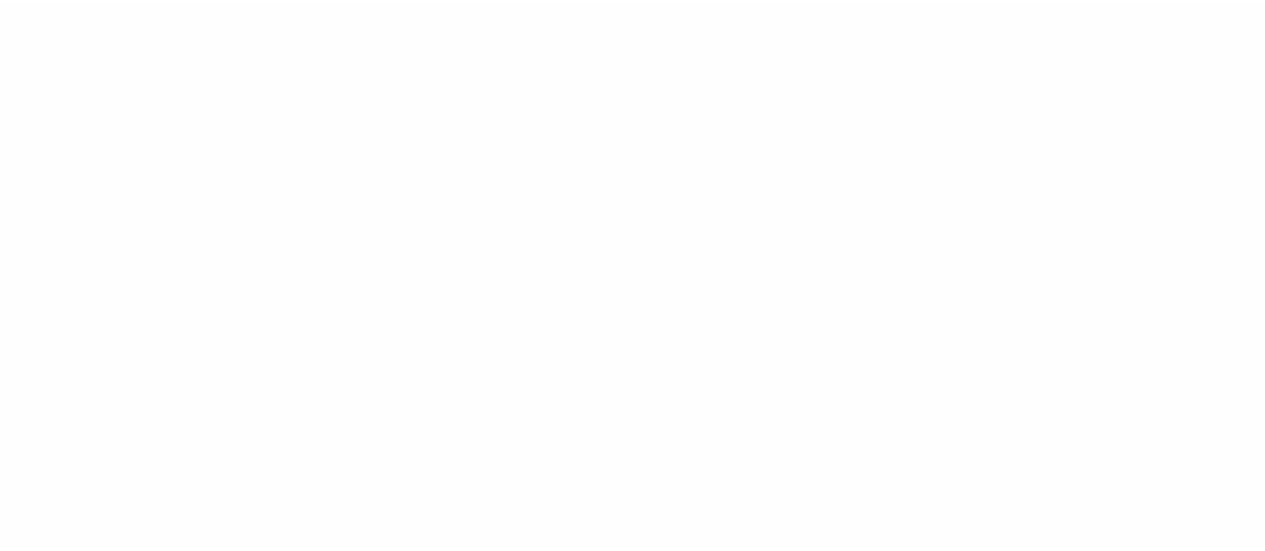 scroll, scrollTop: 0, scrollLeft: 0, axis: both 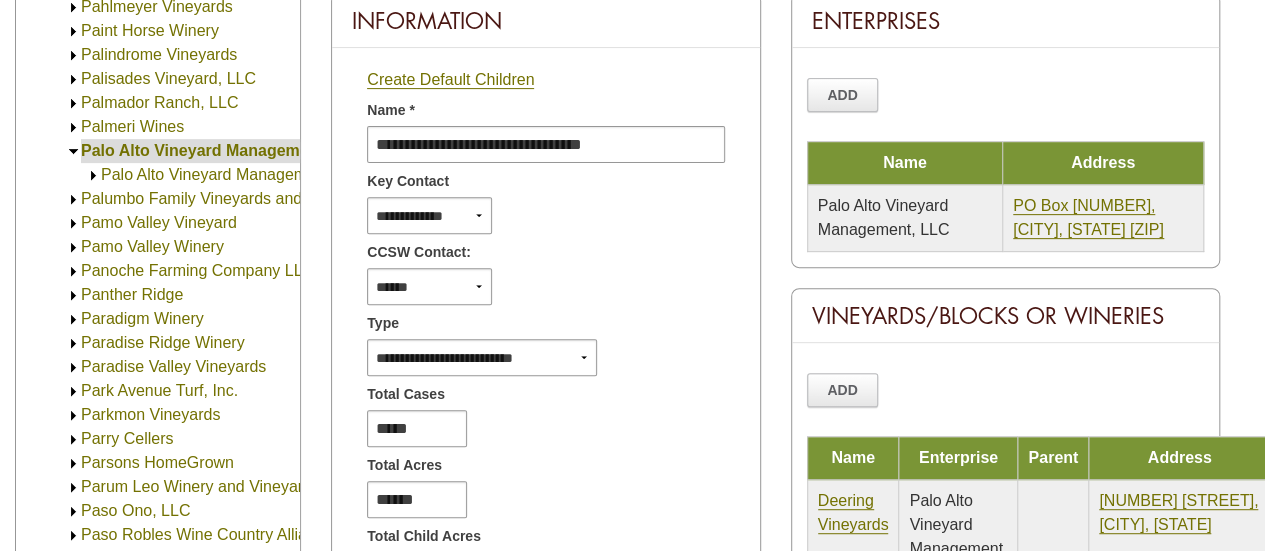 click on "Palo Alto Vineyard Management, LLC" at bounding box center (234, 174) 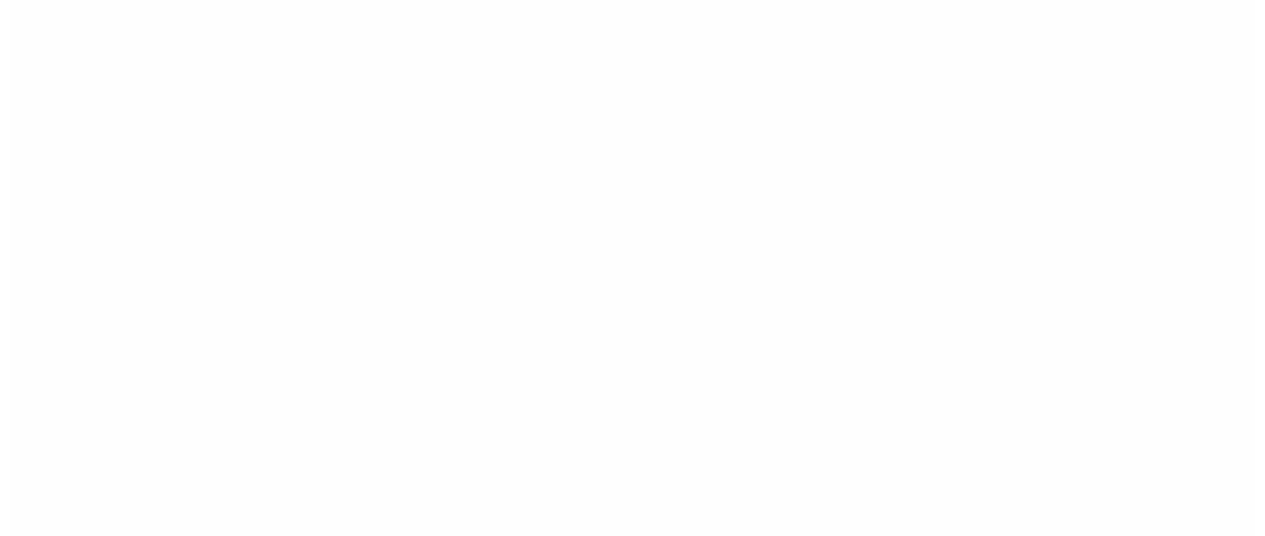 scroll, scrollTop: 0, scrollLeft: 0, axis: both 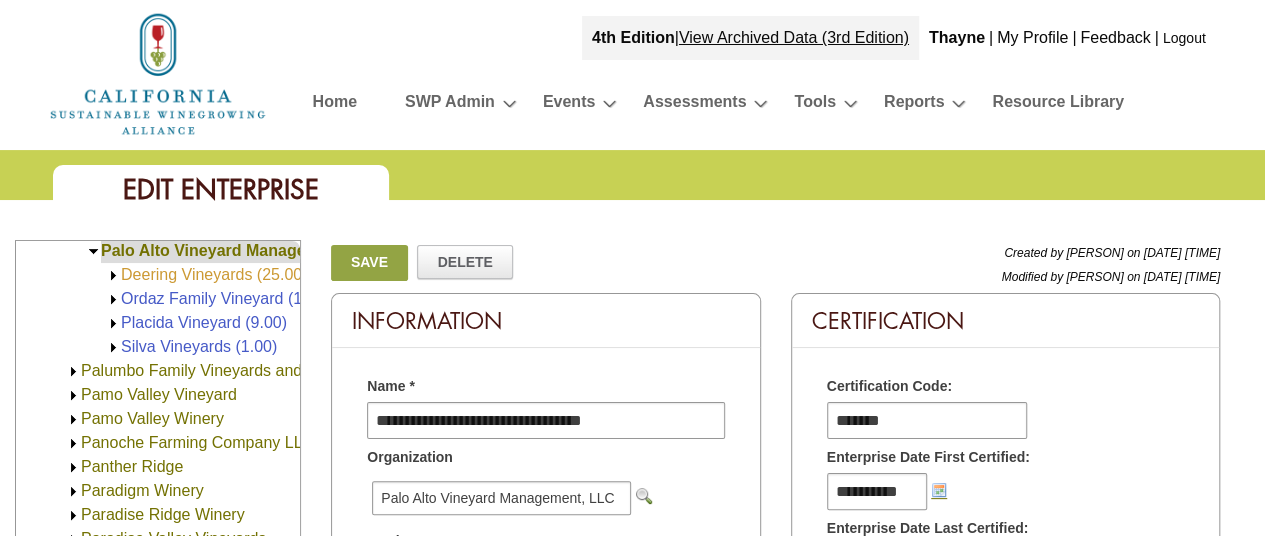 click on "Deering Vineyards (25.00)" at bounding box center [214, 274] 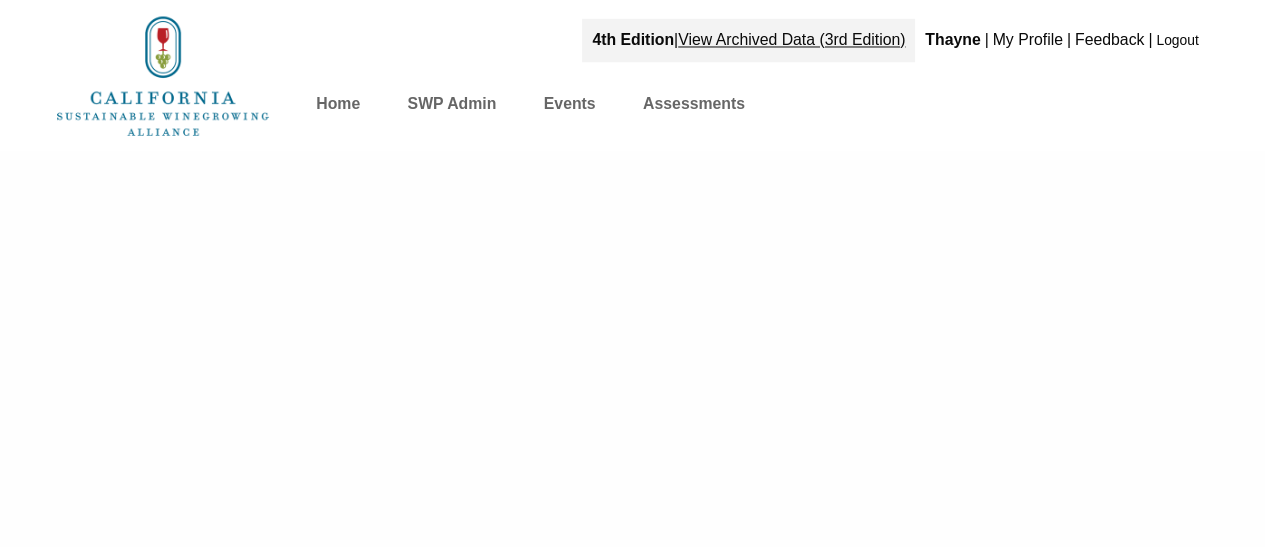 scroll, scrollTop: 0, scrollLeft: 0, axis: both 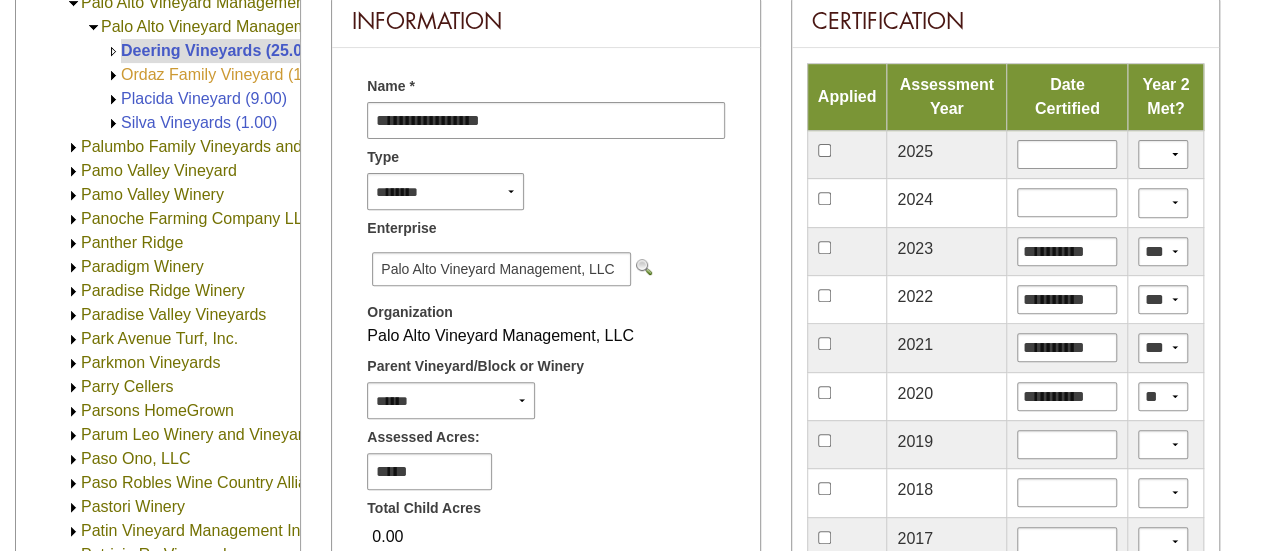 click on "Ordaz Family Vineyard (13.00)" at bounding box center (230, 74) 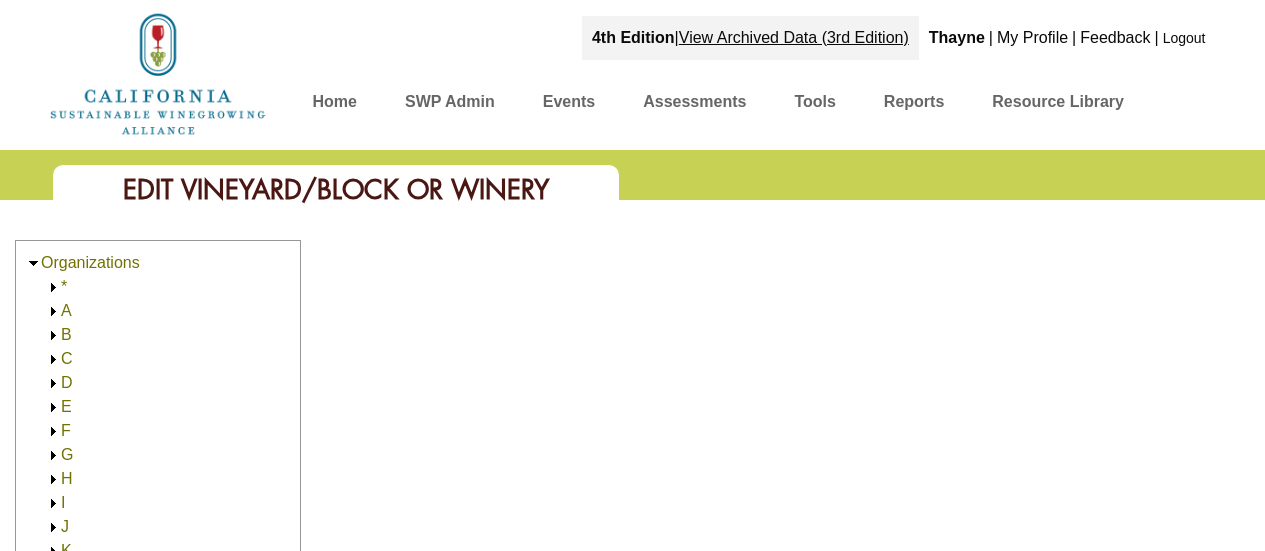 scroll, scrollTop: 0, scrollLeft: 0, axis: both 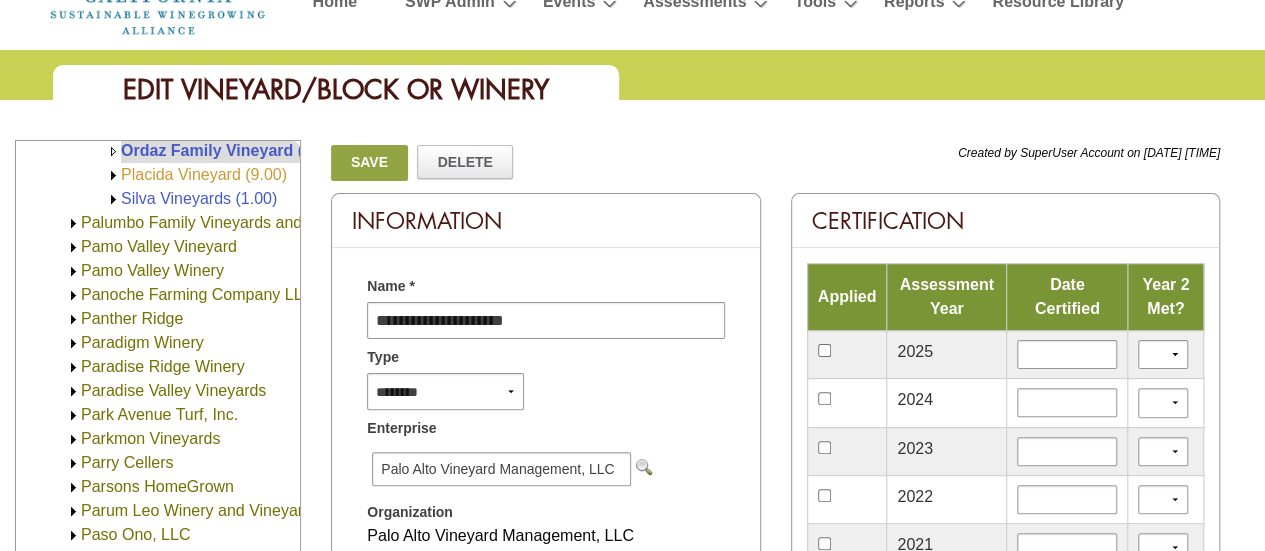 click on "Placida Vineyard (9.00)" at bounding box center [204, 174] 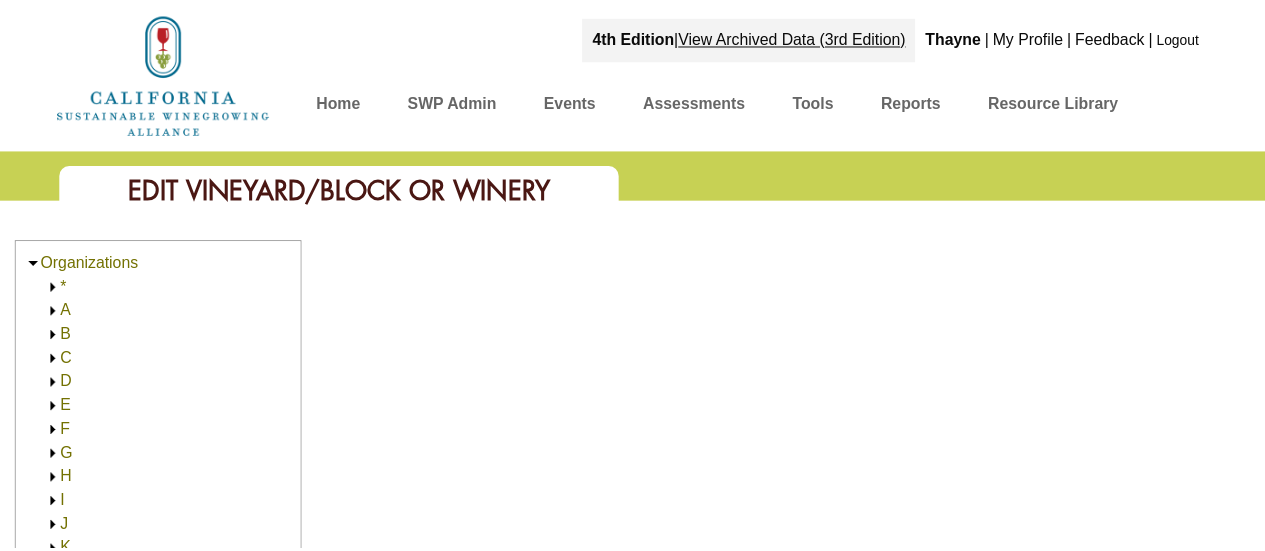 scroll, scrollTop: 0, scrollLeft: 0, axis: both 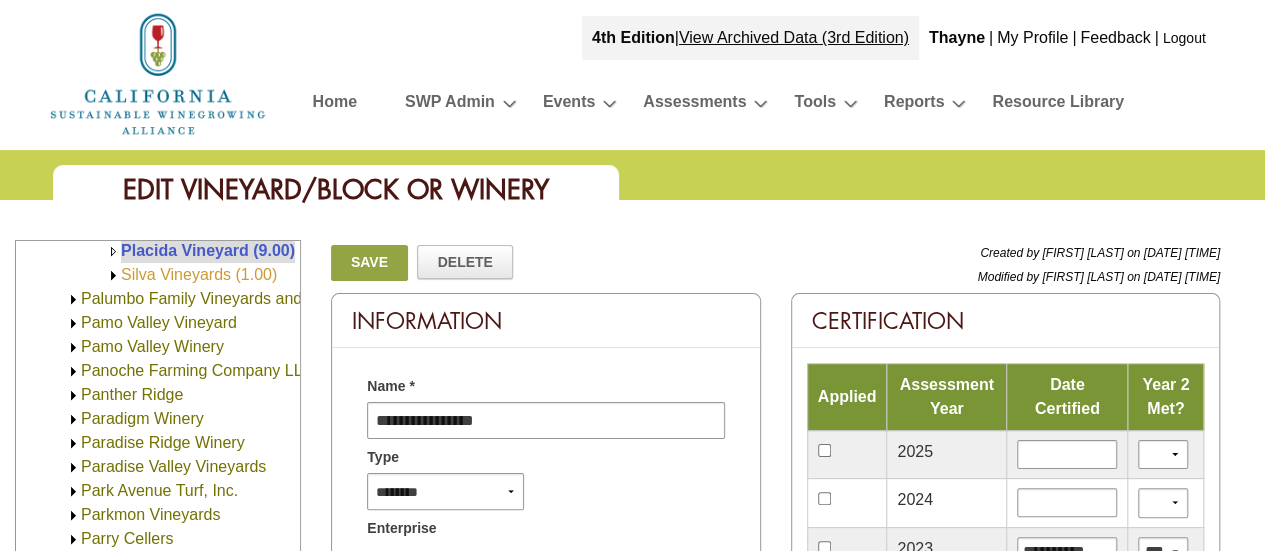 click on "Silva Vineyards (1.00)" at bounding box center (199, 274) 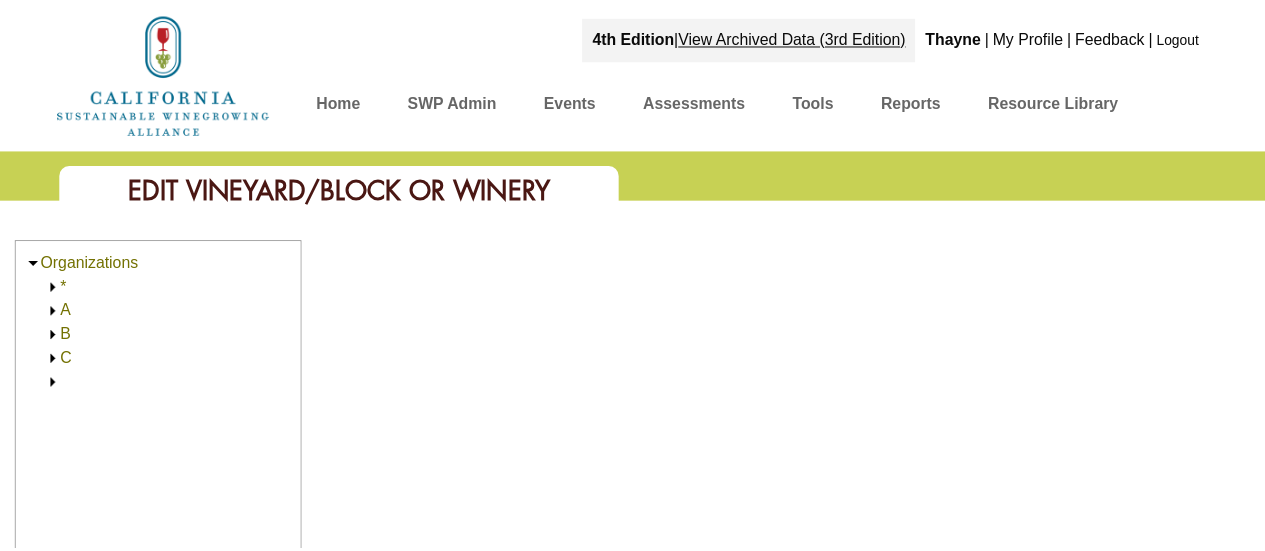 scroll, scrollTop: 0, scrollLeft: 0, axis: both 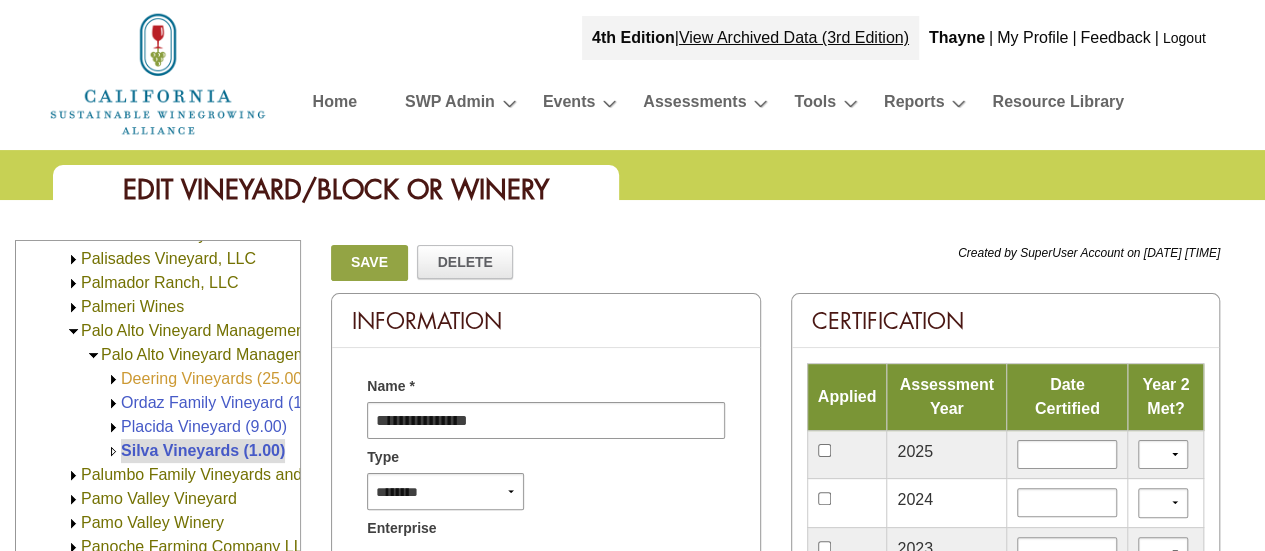click on "Deering Vineyards (25.00)" at bounding box center (214, 378) 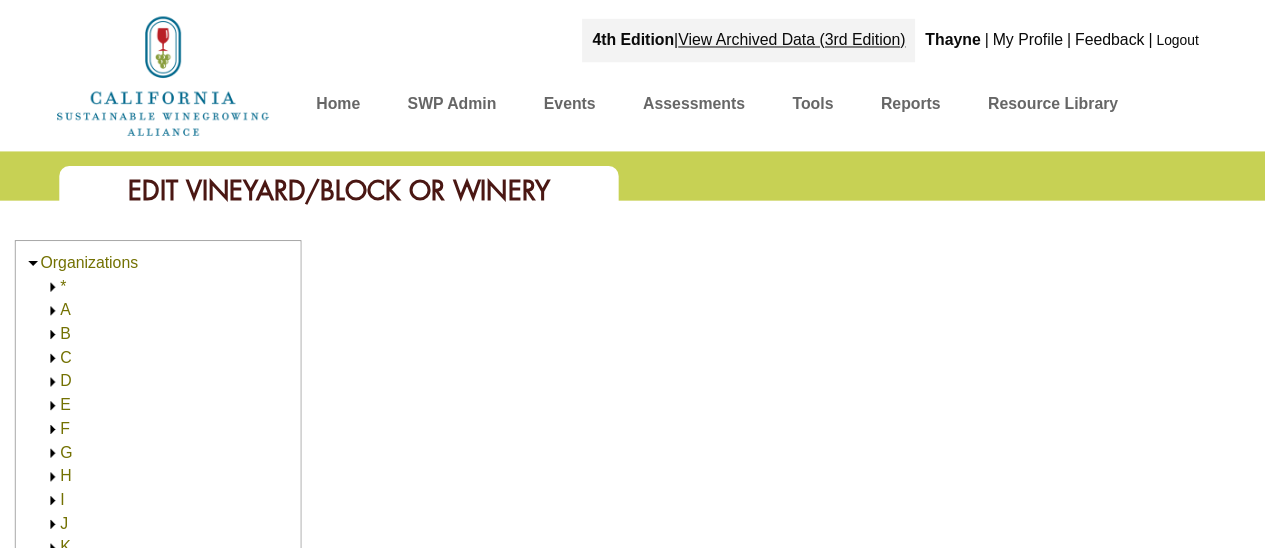 scroll, scrollTop: 0, scrollLeft: 0, axis: both 